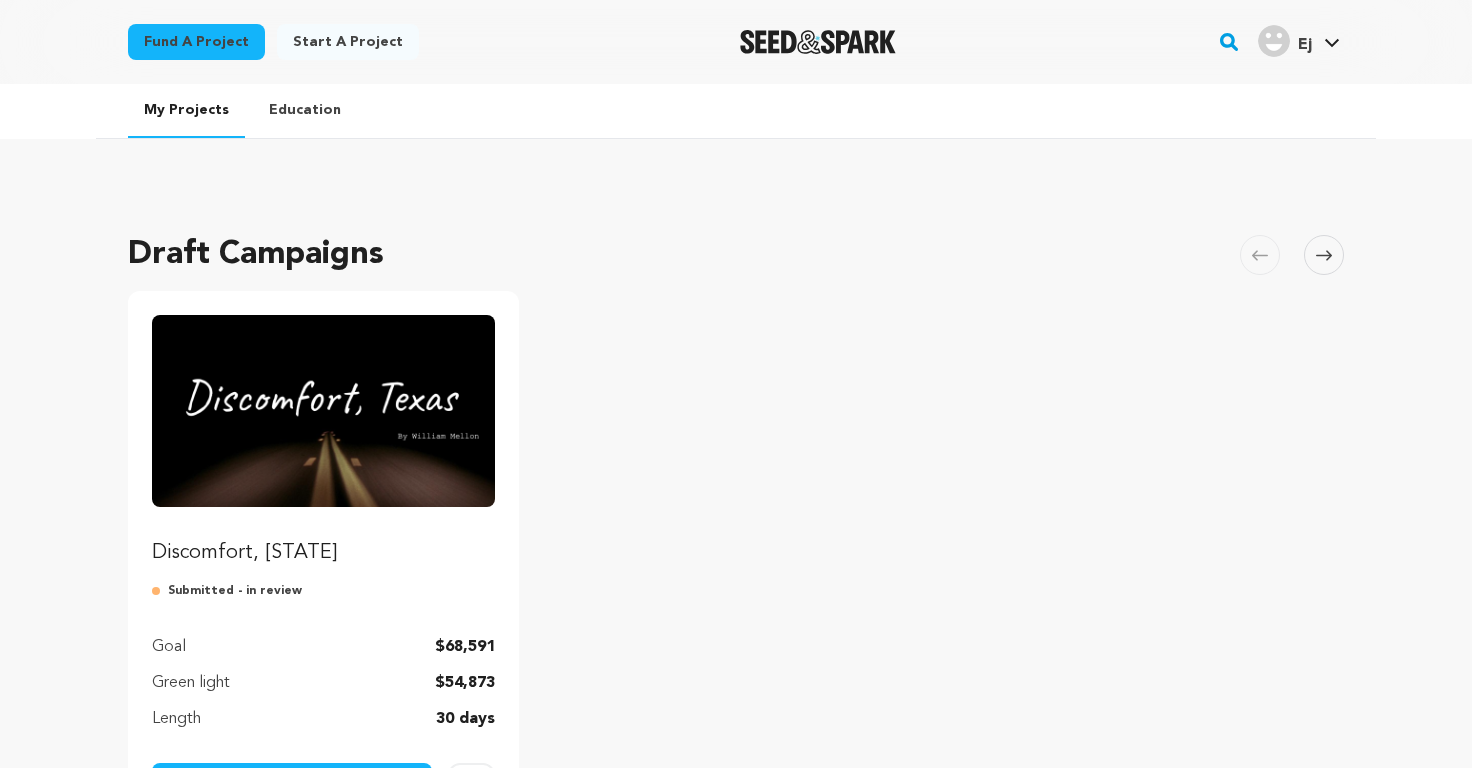 scroll, scrollTop: 0, scrollLeft: 0, axis: both 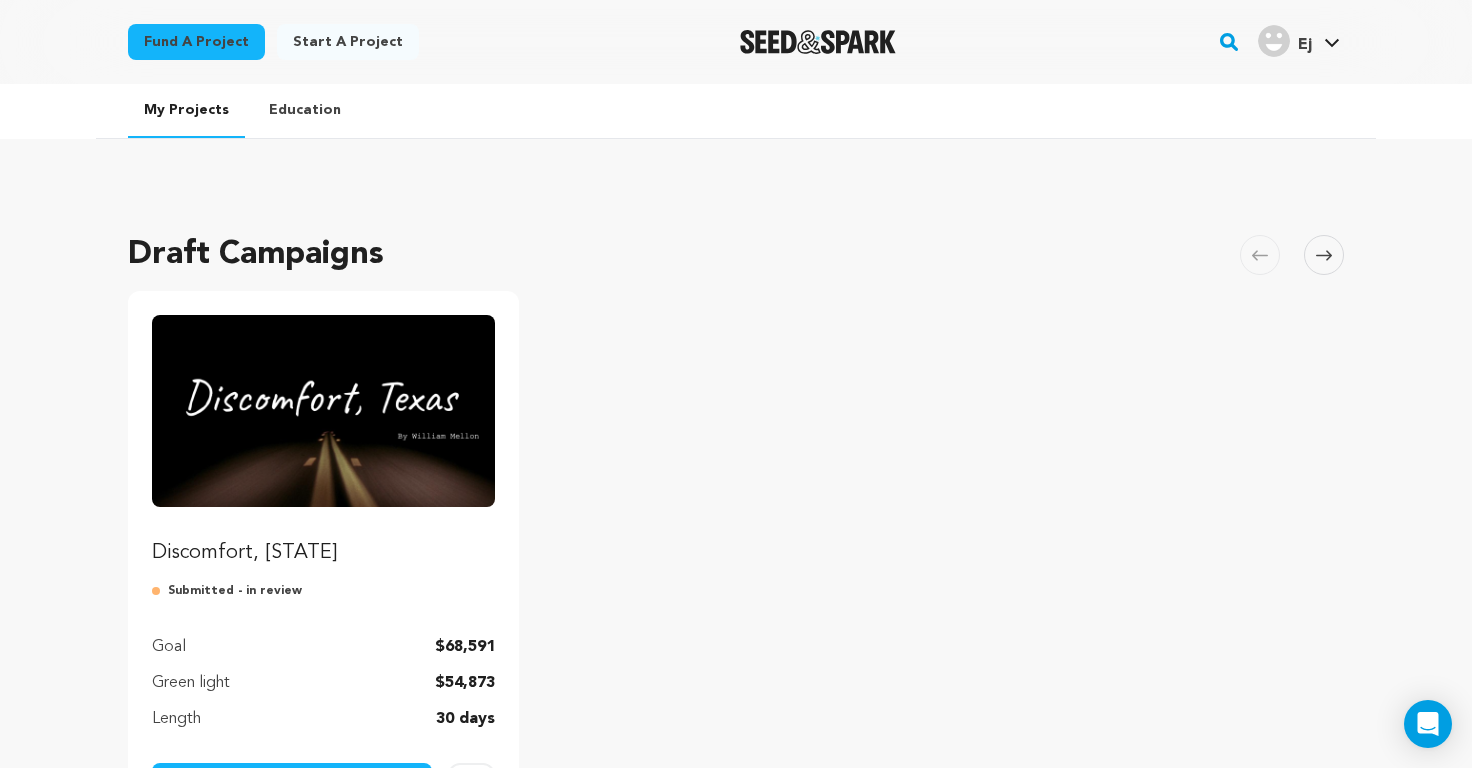 click at bounding box center [323, 411] 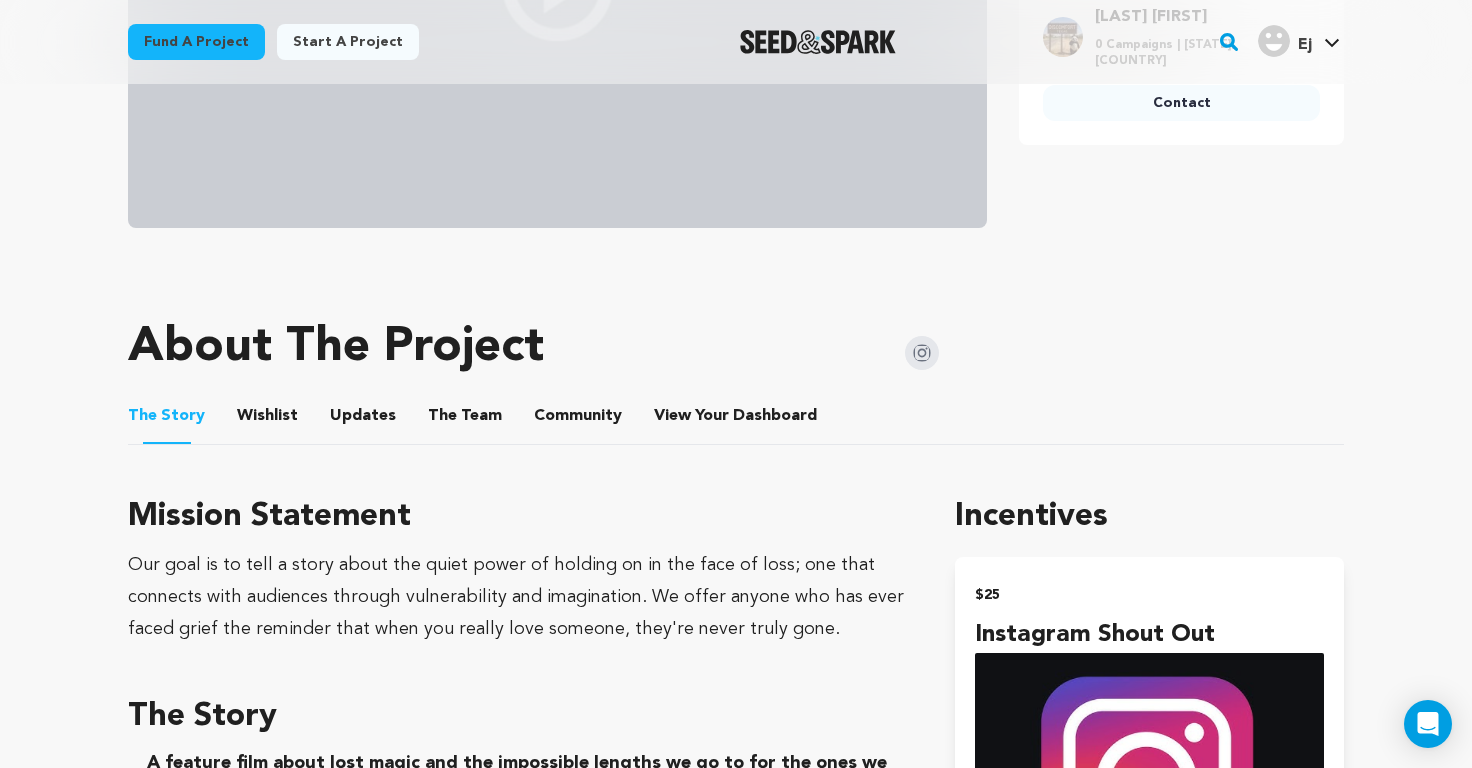 scroll, scrollTop: 665, scrollLeft: 0, axis: vertical 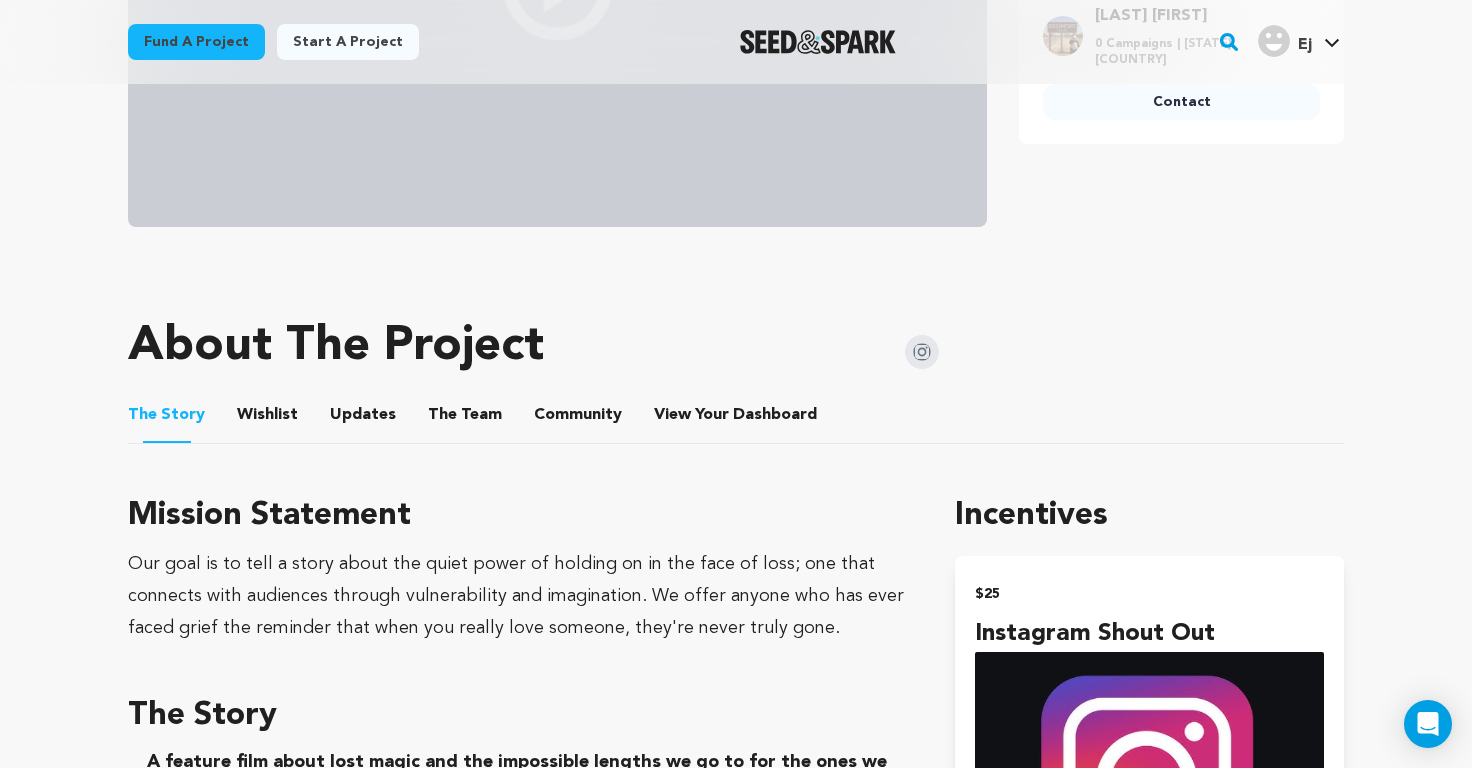 click on "View Your Dashboard
View   Your   Dashboard" at bounding box center (737, 415) 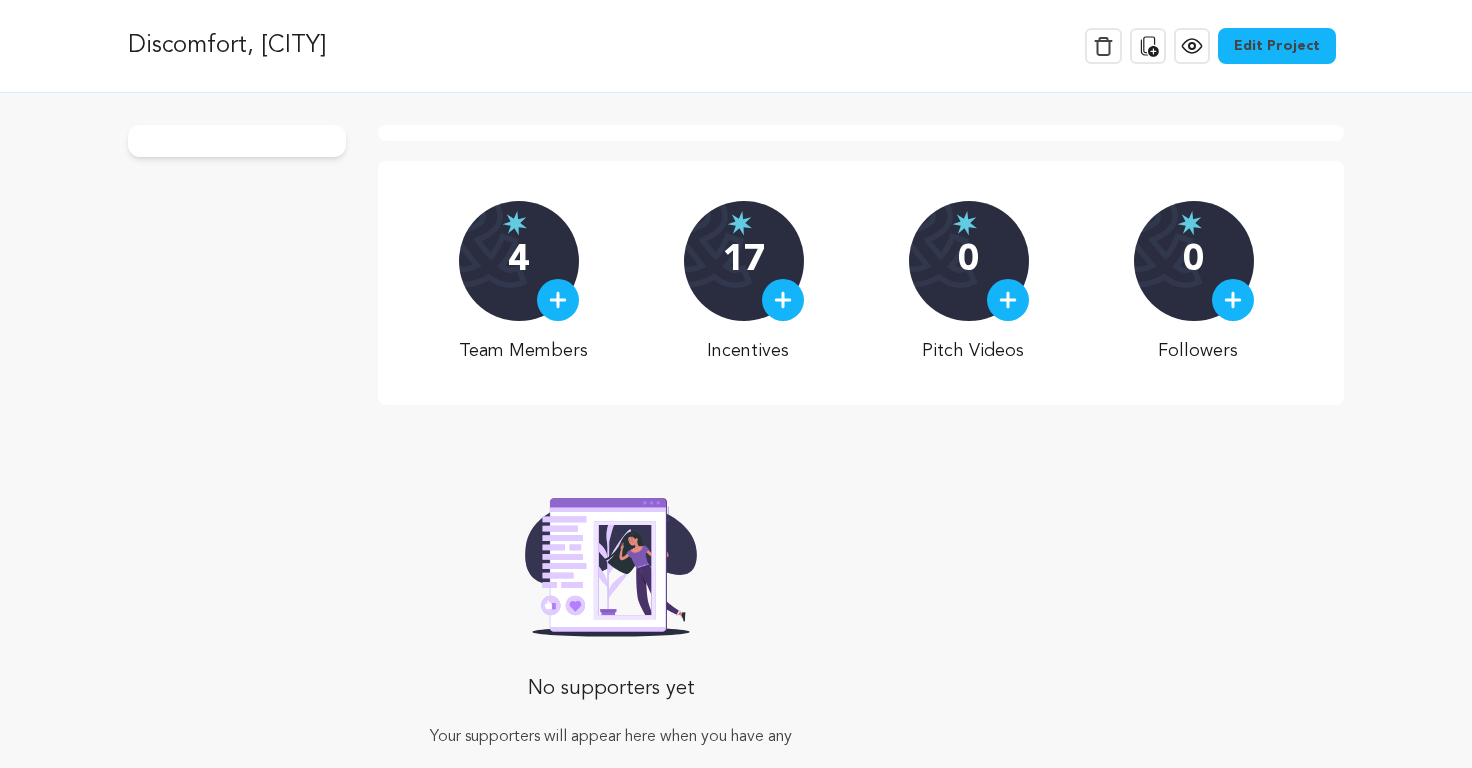 scroll, scrollTop: 0, scrollLeft: 0, axis: both 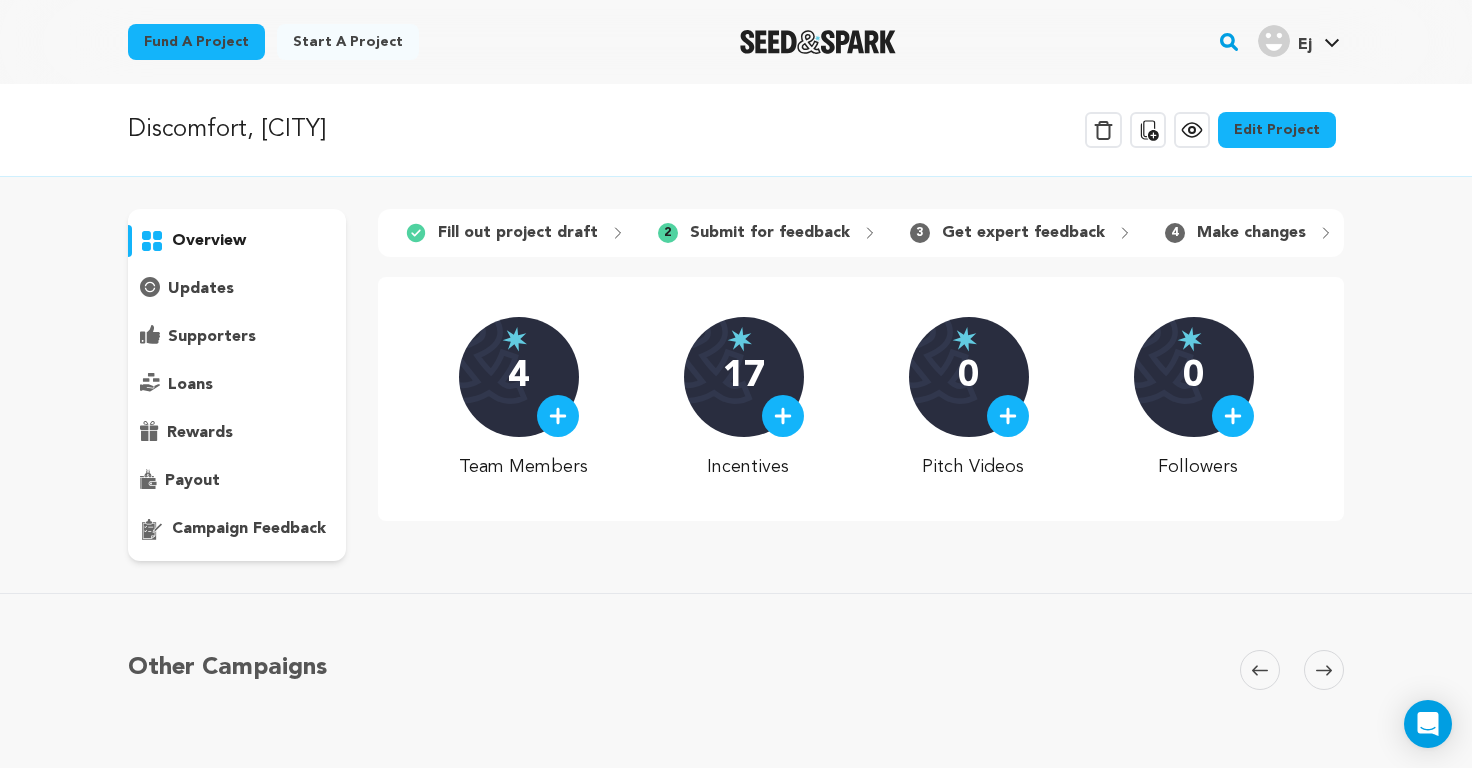 click on "supporters" at bounding box center [212, 337] 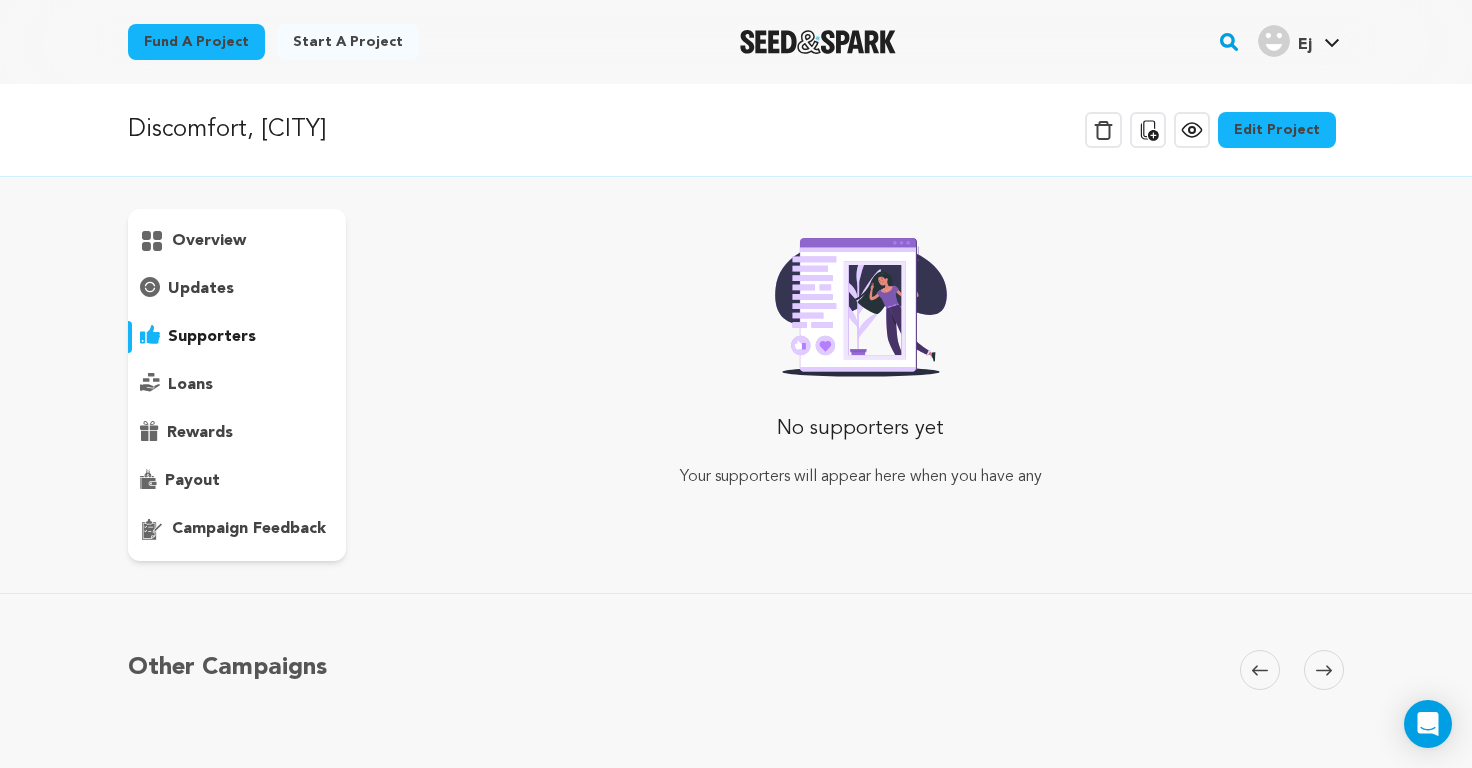 click on "loans" at bounding box center [190, 385] 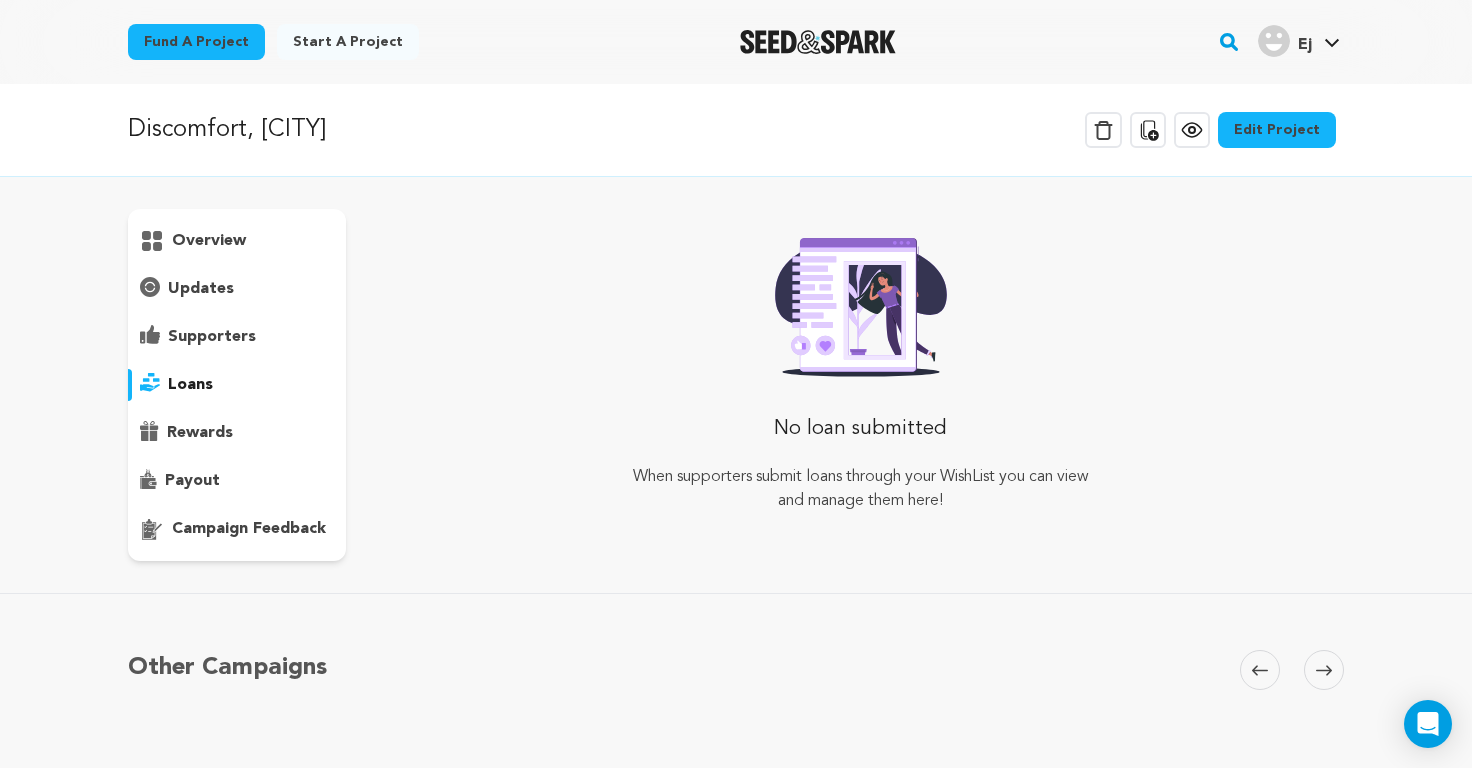 click on "rewards" at bounding box center [200, 433] 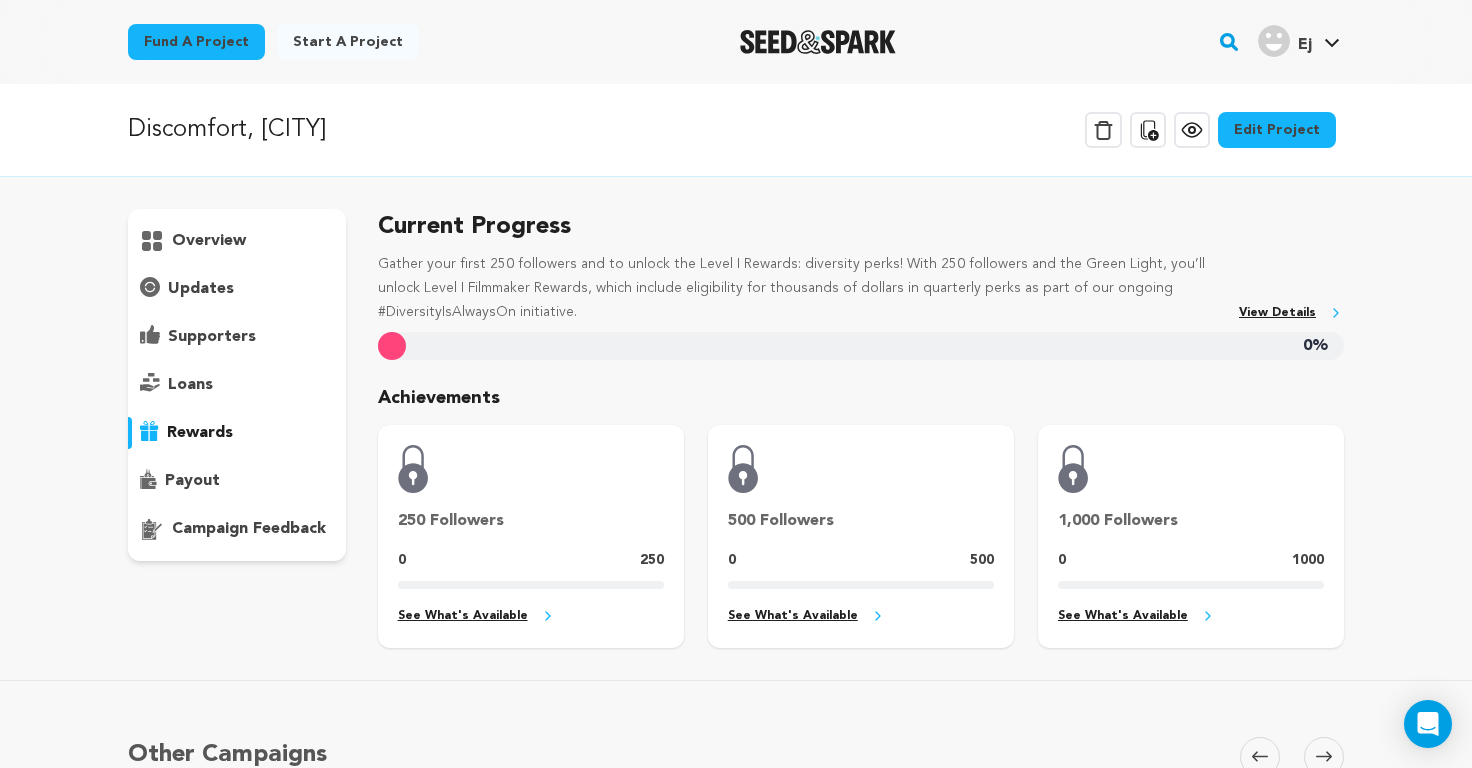 scroll, scrollTop: -1, scrollLeft: 0, axis: vertical 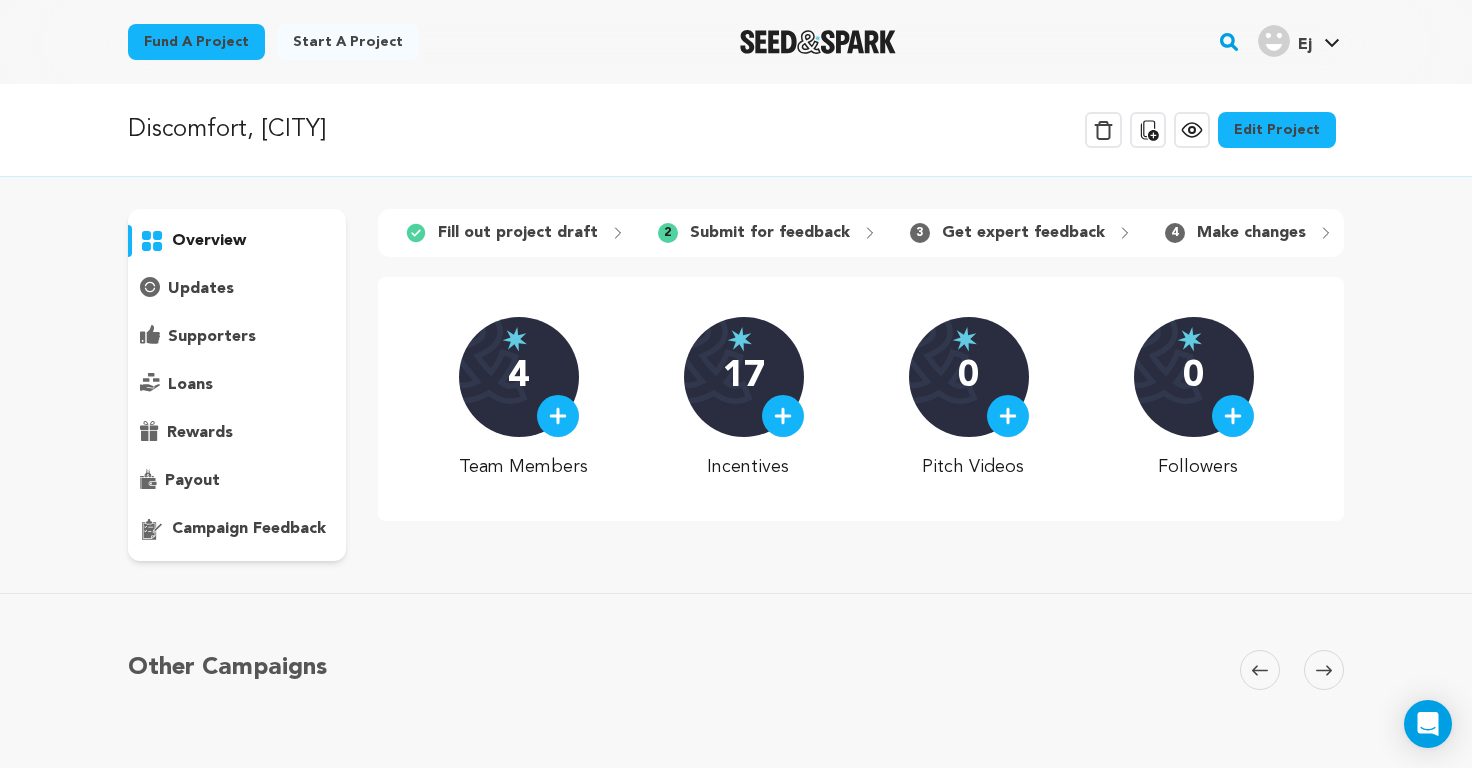 click on "updates" at bounding box center (201, 289) 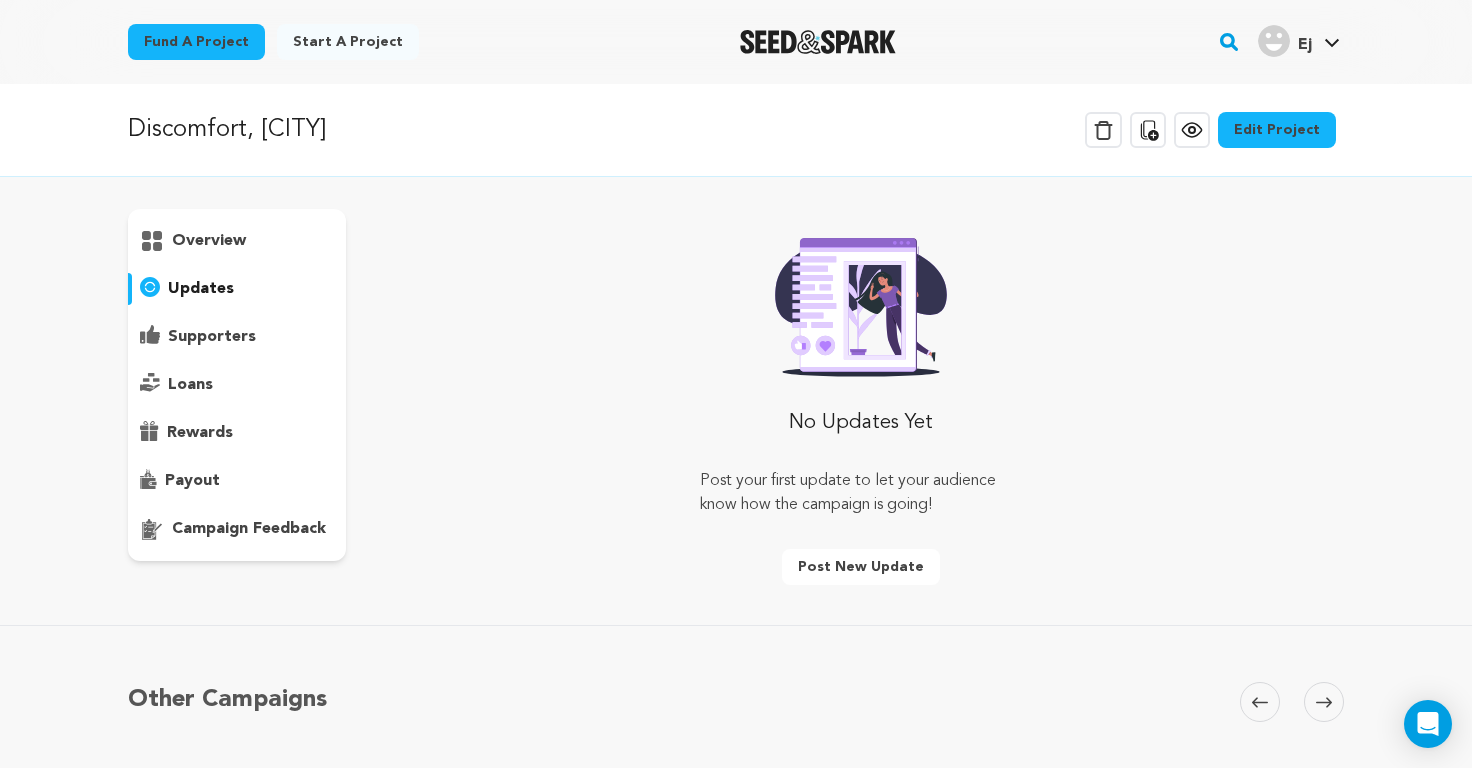 click on "supporters" at bounding box center (212, 337) 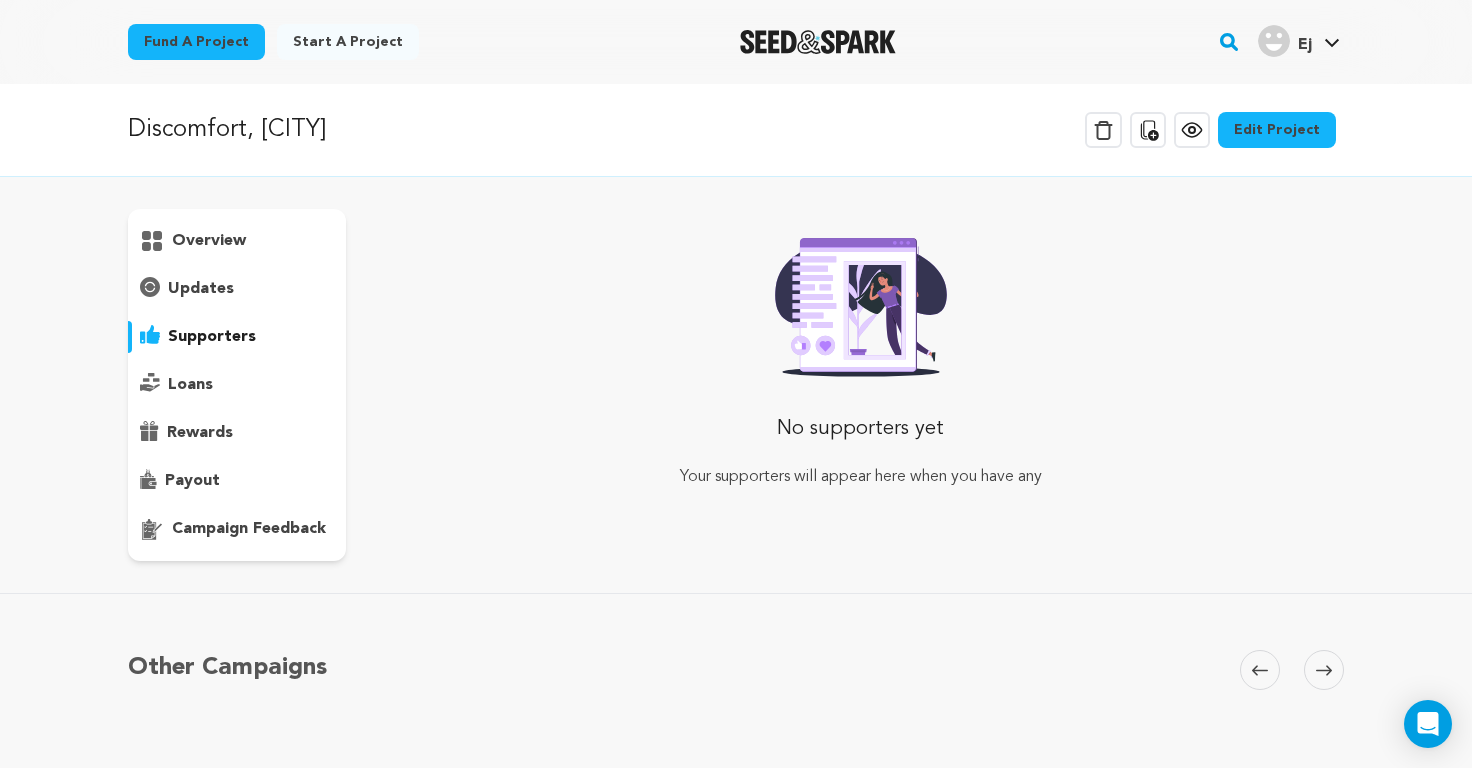 click on "loans" at bounding box center (190, 385) 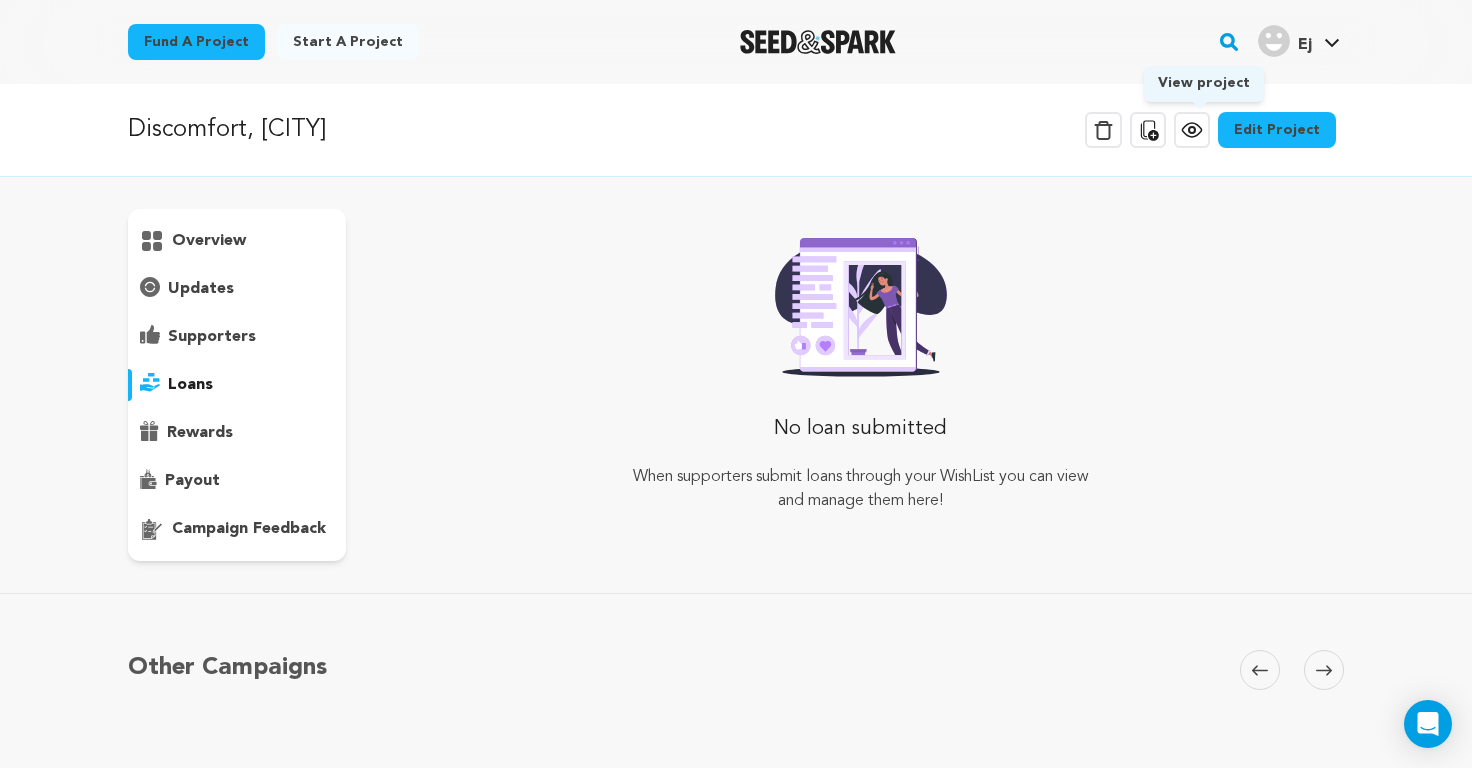 click on "Edit Project" at bounding box center [1277, 130] 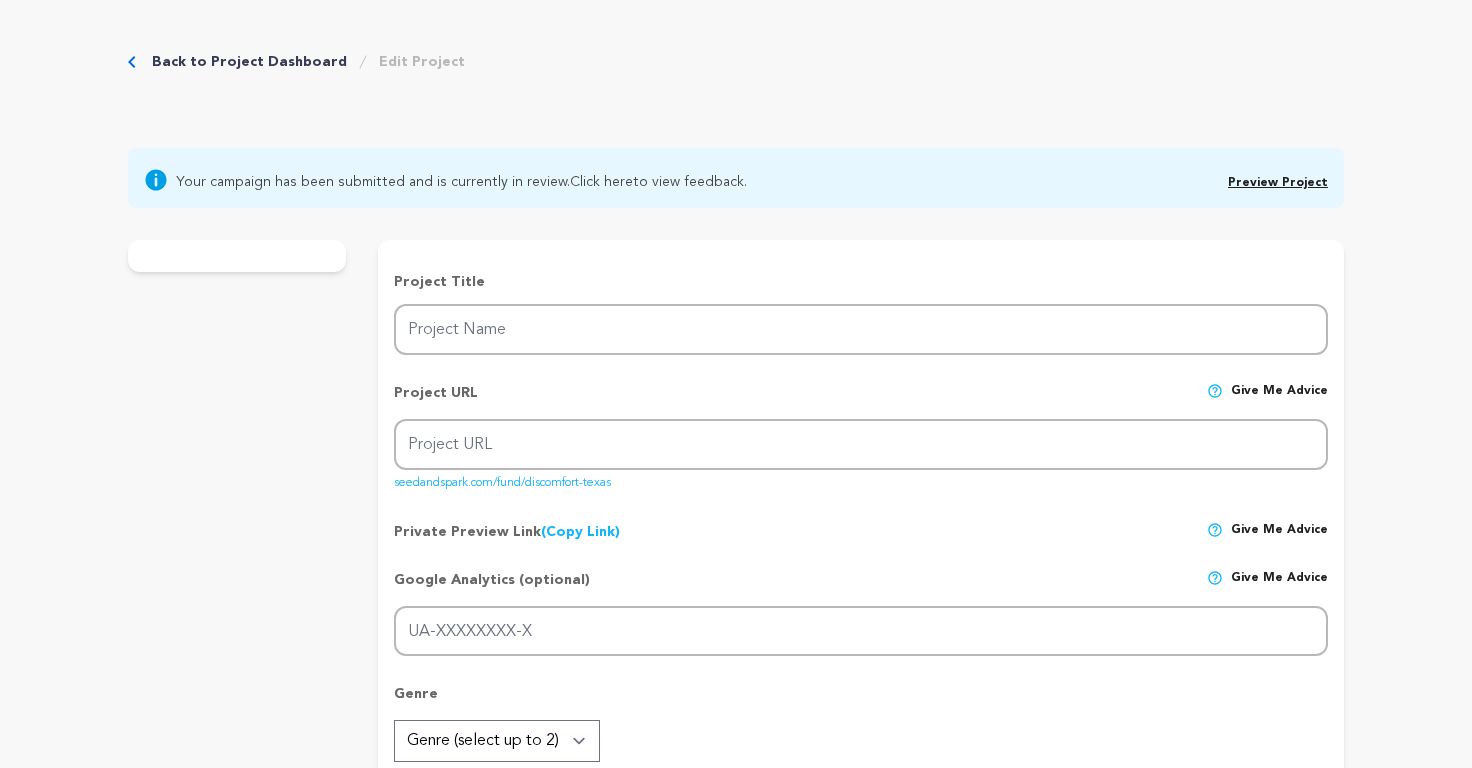 scroll, scrollTop: 0, scrollLeft: 0, axis: both 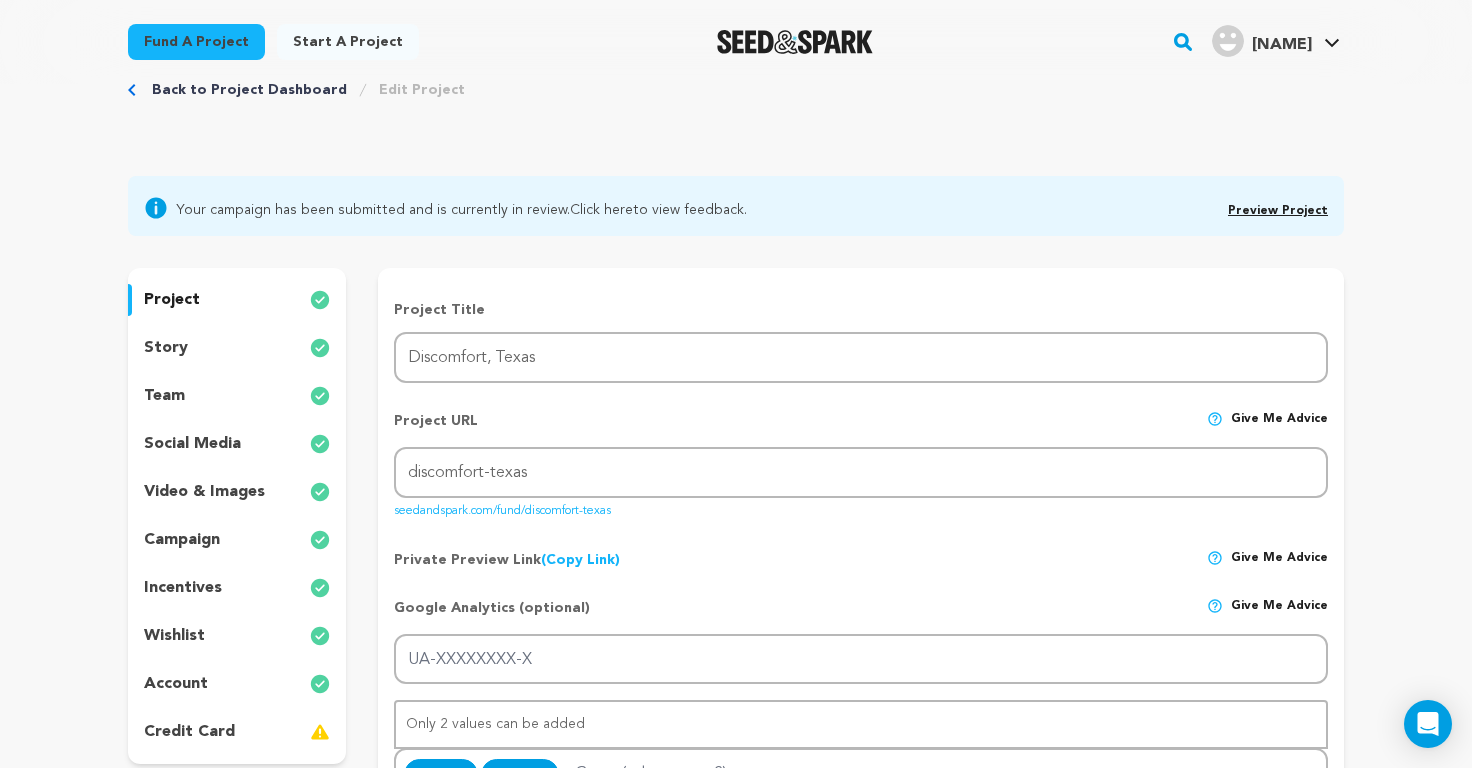 click on "Your campaign has been submitted and is currently in review.  Click here  to view feedback." at bounding box center (461, 208) 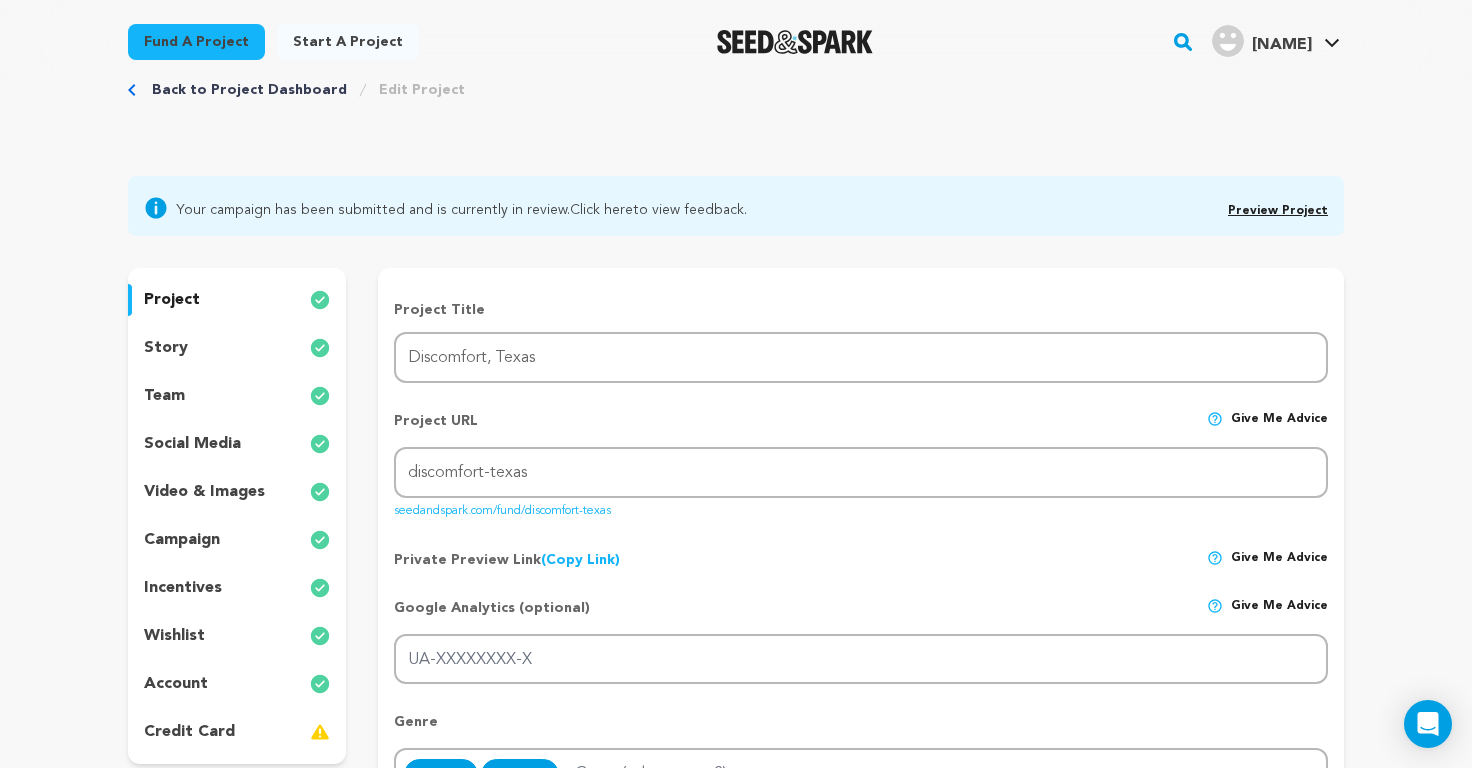 click on "Preview Project" at bounding box center [1278, 211] 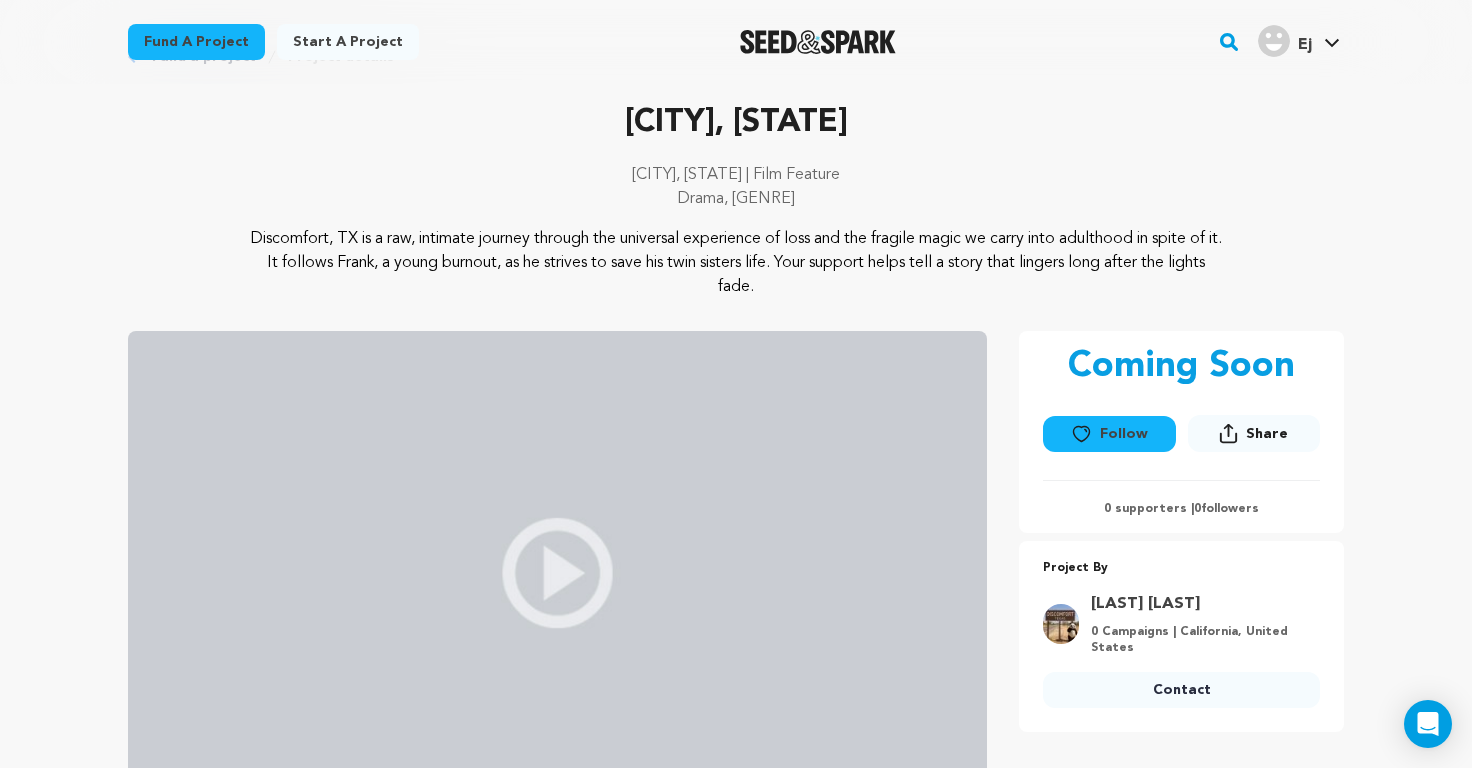 scroll, scrollTop: 116, scrollLeft: 0, axis: vertical 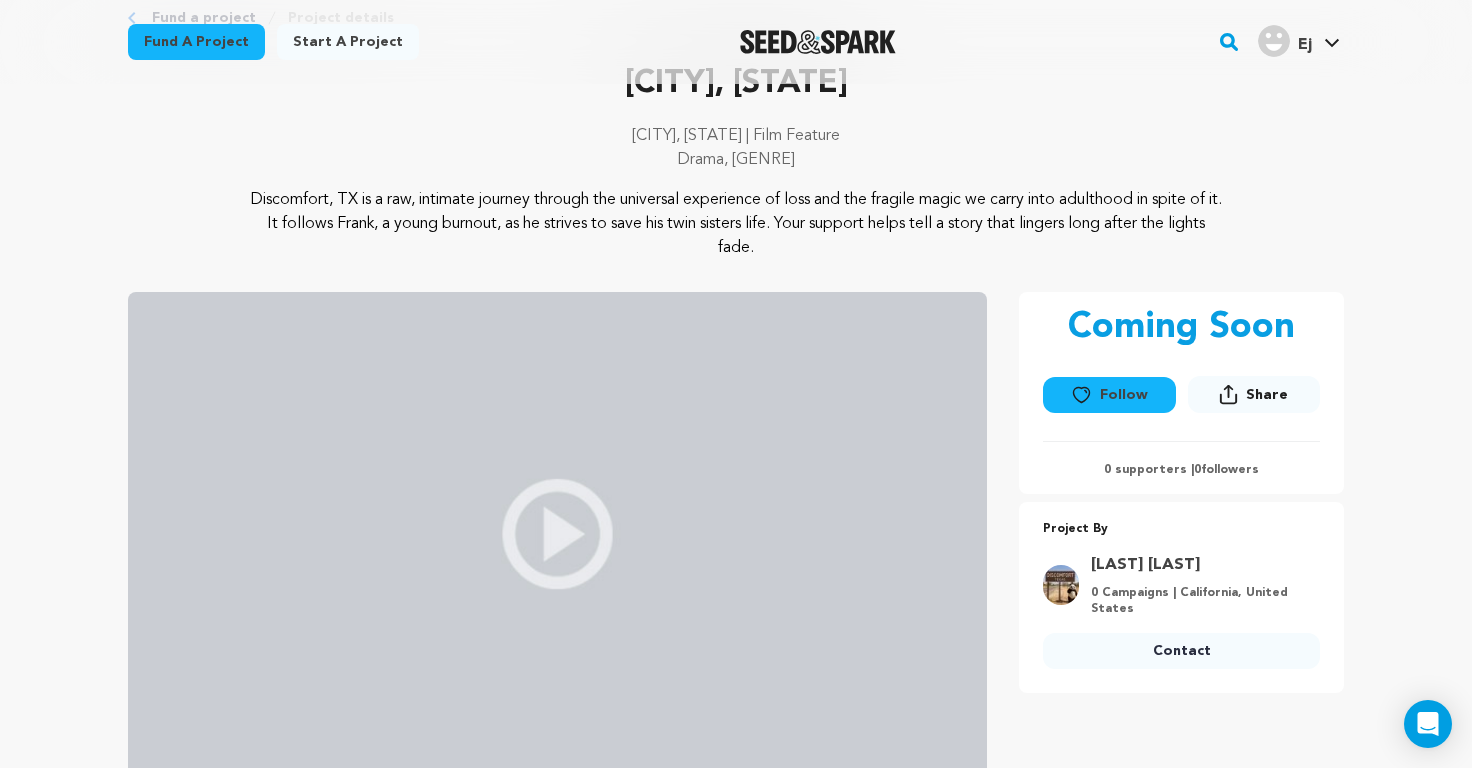 click on "Share" at bounding box center (1254, 394) 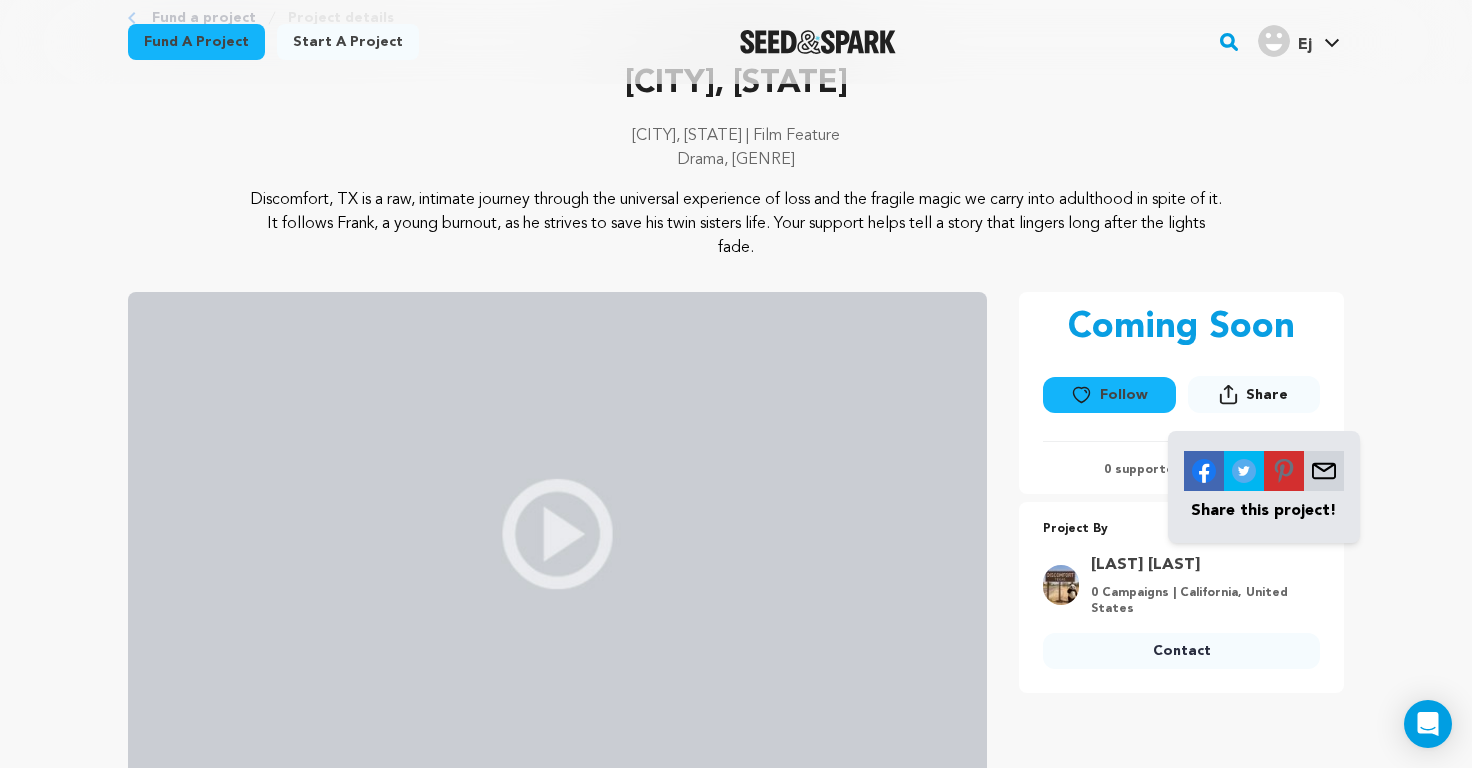 click at bounding box center (1324, 471) 